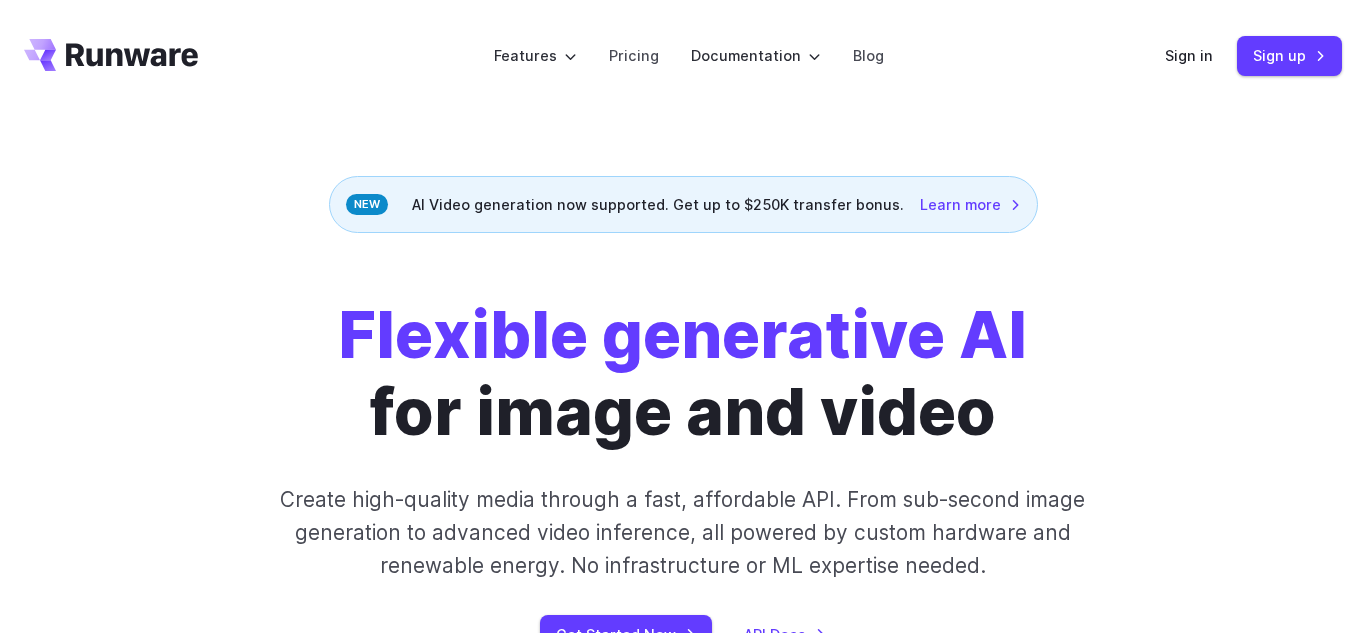 scroll, scrollTop: 0, scrollLeft: 0, axis: both 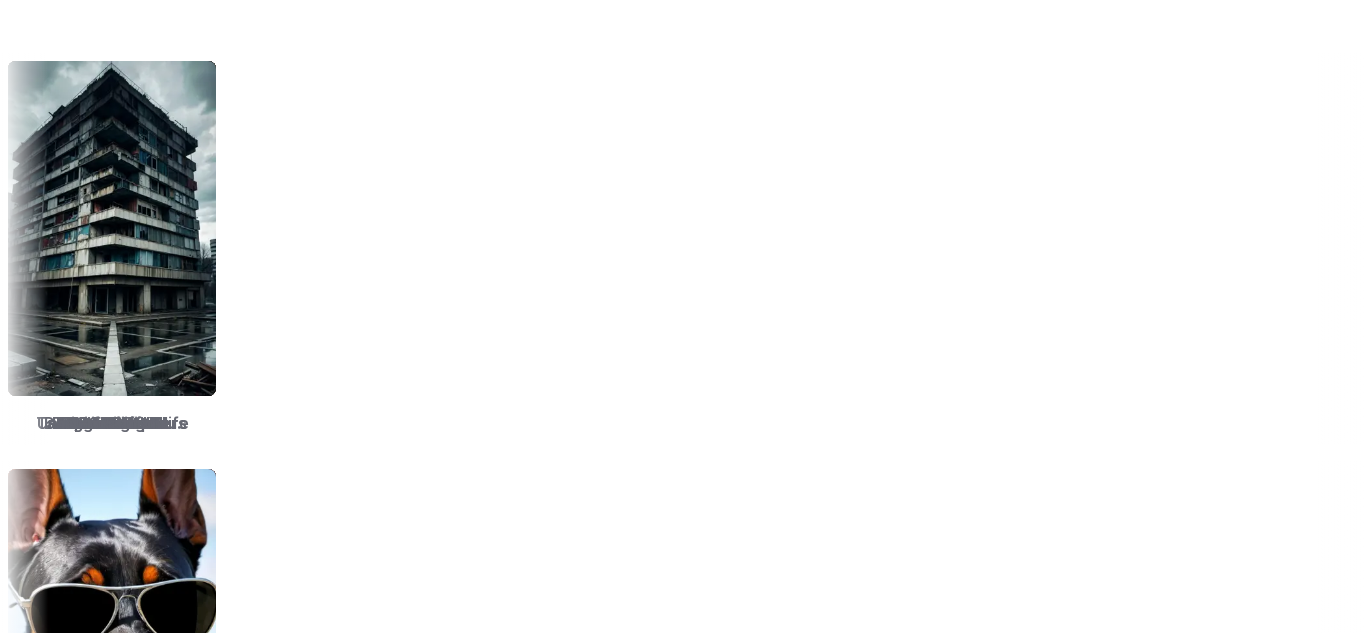 click on "TrueSketch              Detail Tweaker              Tales of Digital Life              MOHAWK              Unstable Diffusers              Picture Book              Boltning              FLUX              ReV Animated              DreamShaper              Juggernaut XL              RealVision              Bathroom - JJ's...              epiCRealism              Ghostmix                       Absolute Reality              RealCartoon3D              Opendalle              Photopedia              Socarealism              Robmix              LEOSAM's HelloWorld              ToonYou              Easy Illustrator              CFXL              Realistic Mix XL              Art Universe              Cyberpunk              Cinematix              Crystal Clear One" at bounding box center (683, 465) 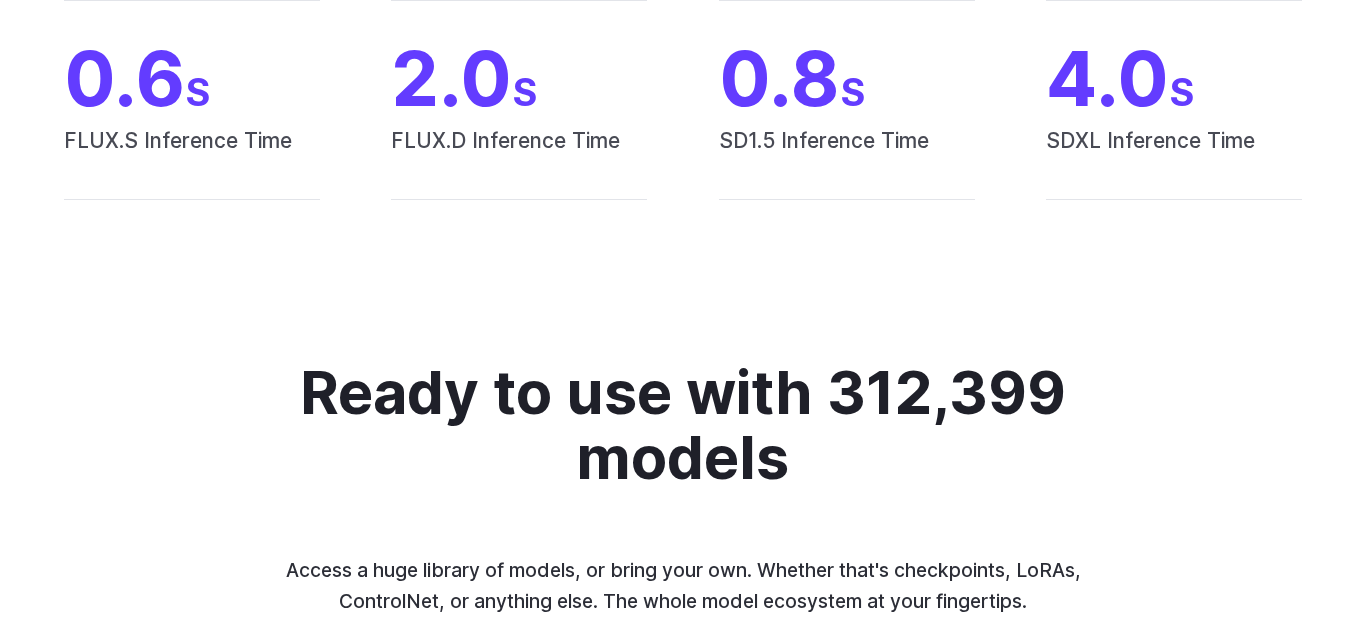 scroll, scrollTop: 0, scrollLeft: 0, axis: both 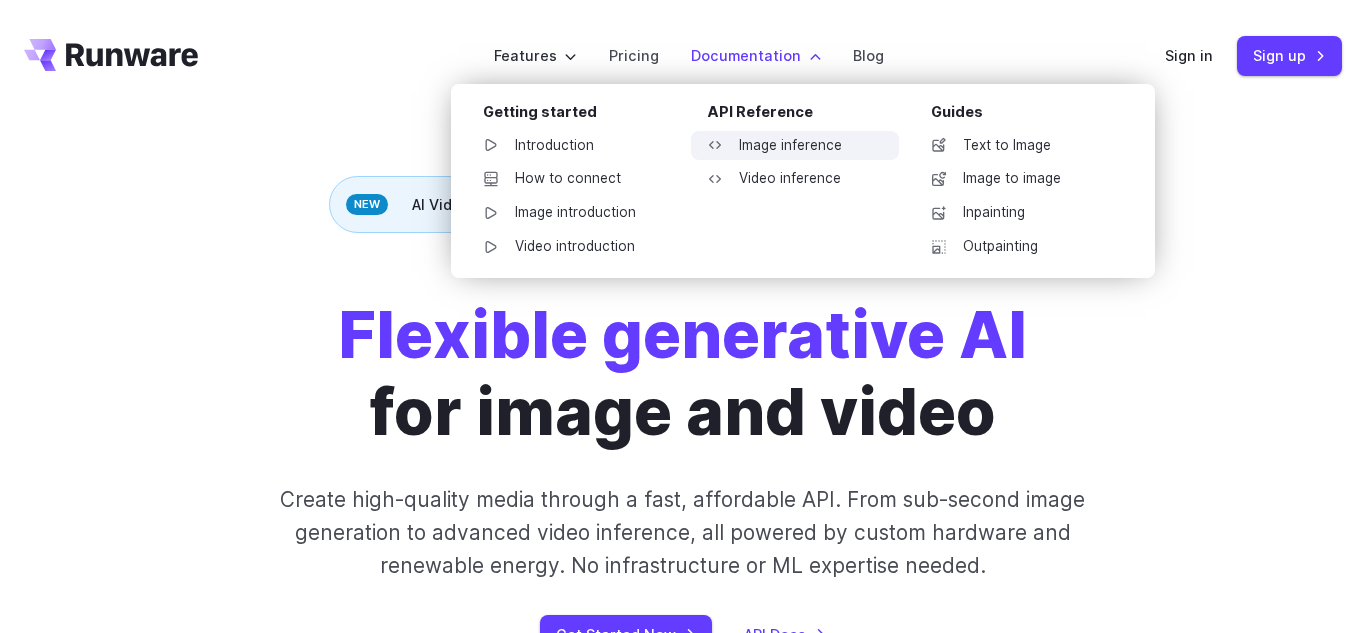 click on "Image inference" at bounding box center [795, 146] 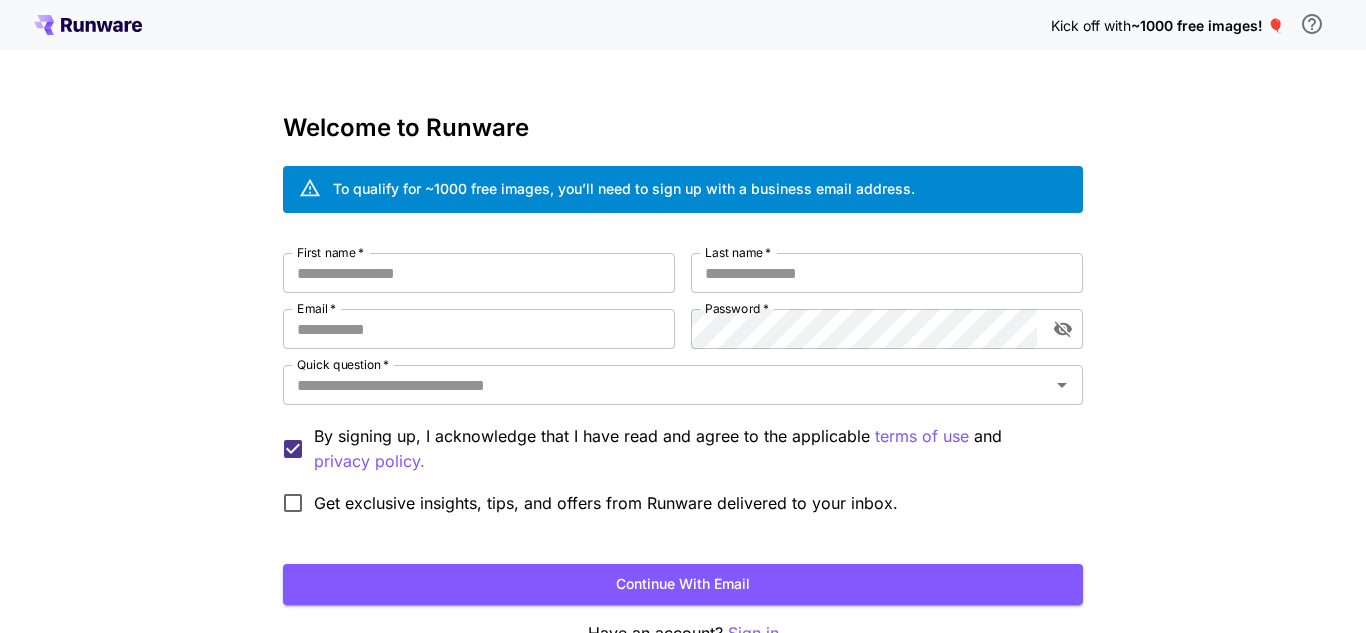 scroll, scrollTop: 0, scrollLeft: 0, axis: both 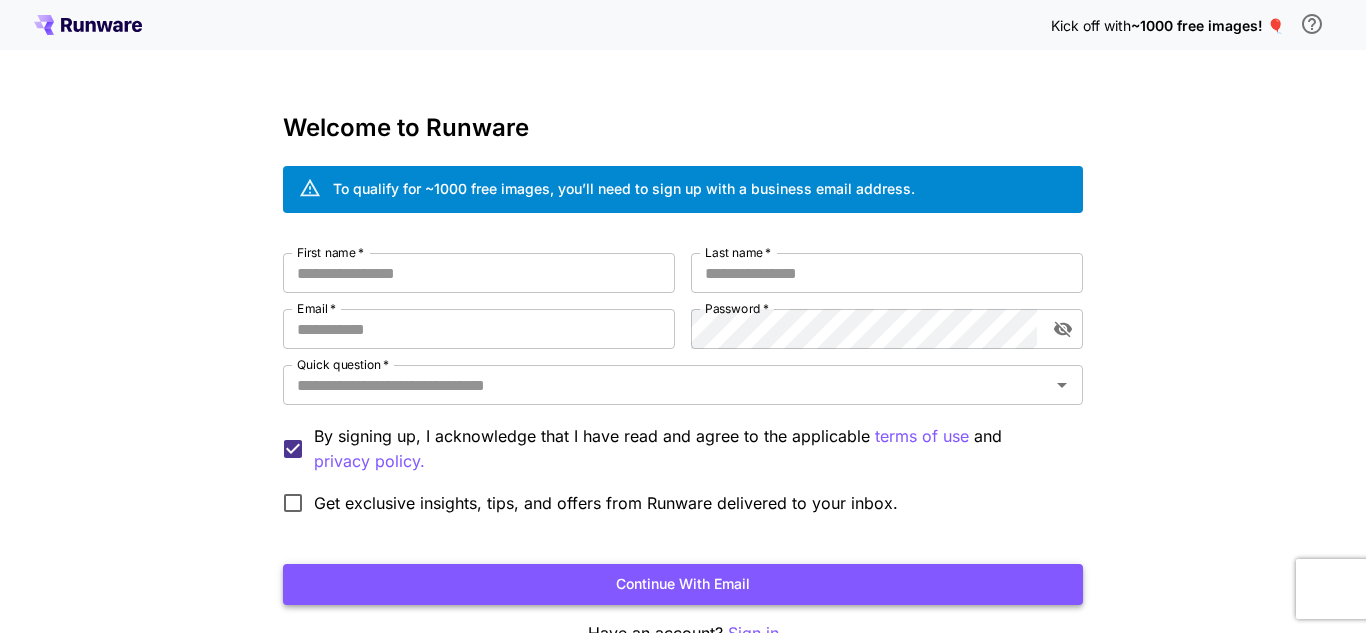 click on "Continue with email" at bounding box center (683, 584) 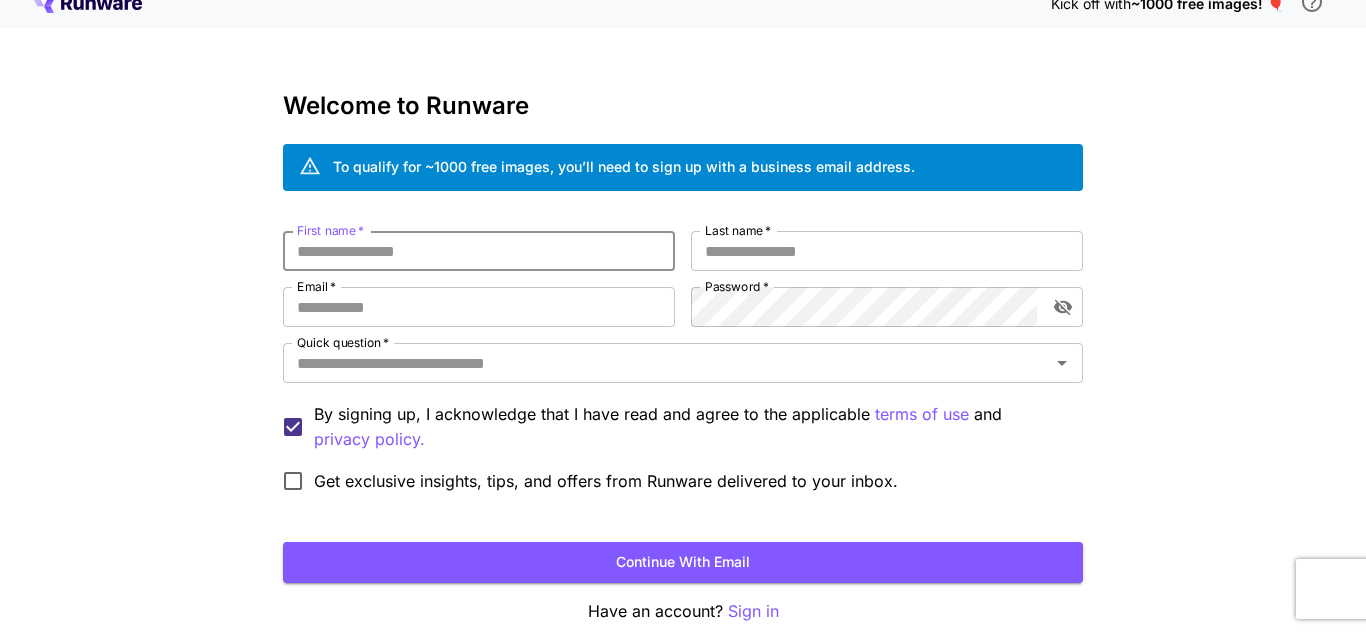 scroll, scrollTop: 21, scrollLeft: 0, axis: vertical 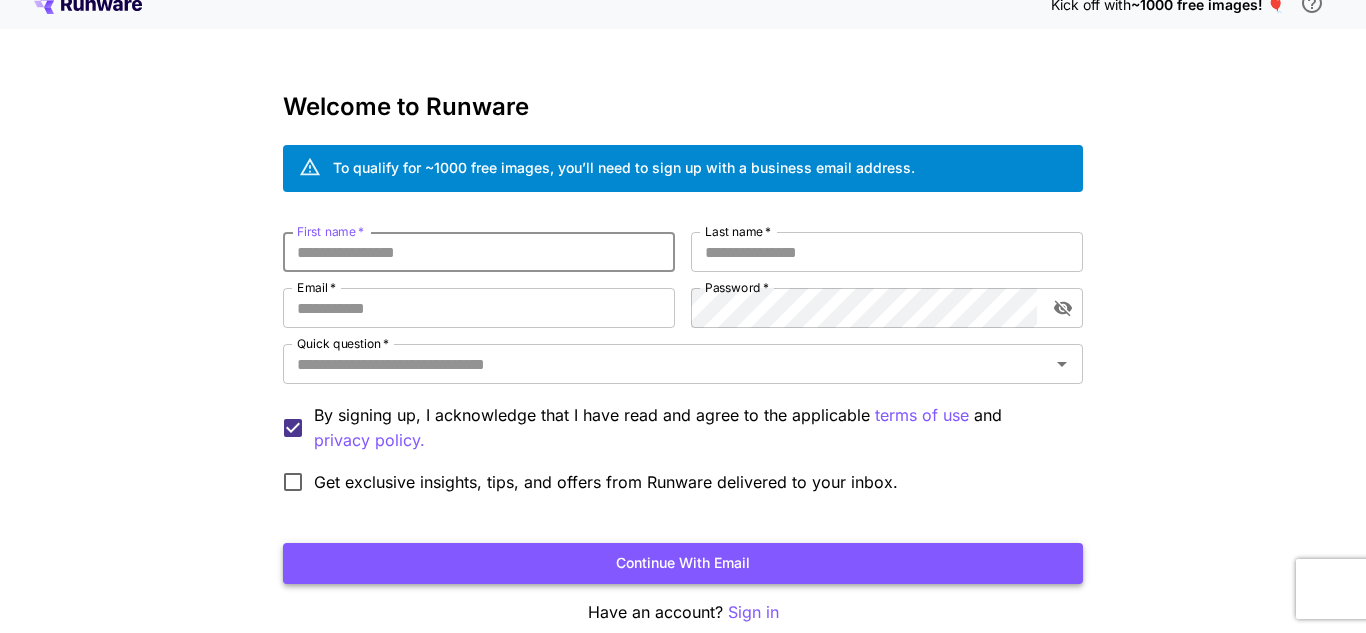 click on "Continue with email" at bounding box center [683, 563] 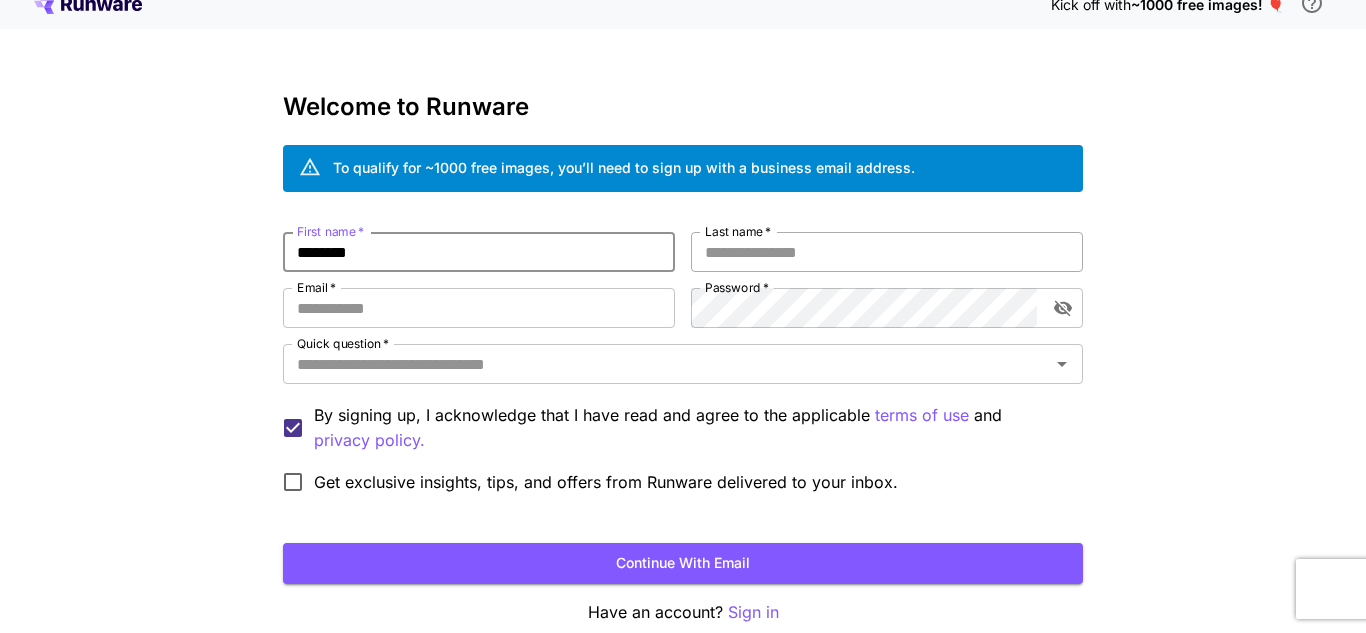 type on "********" 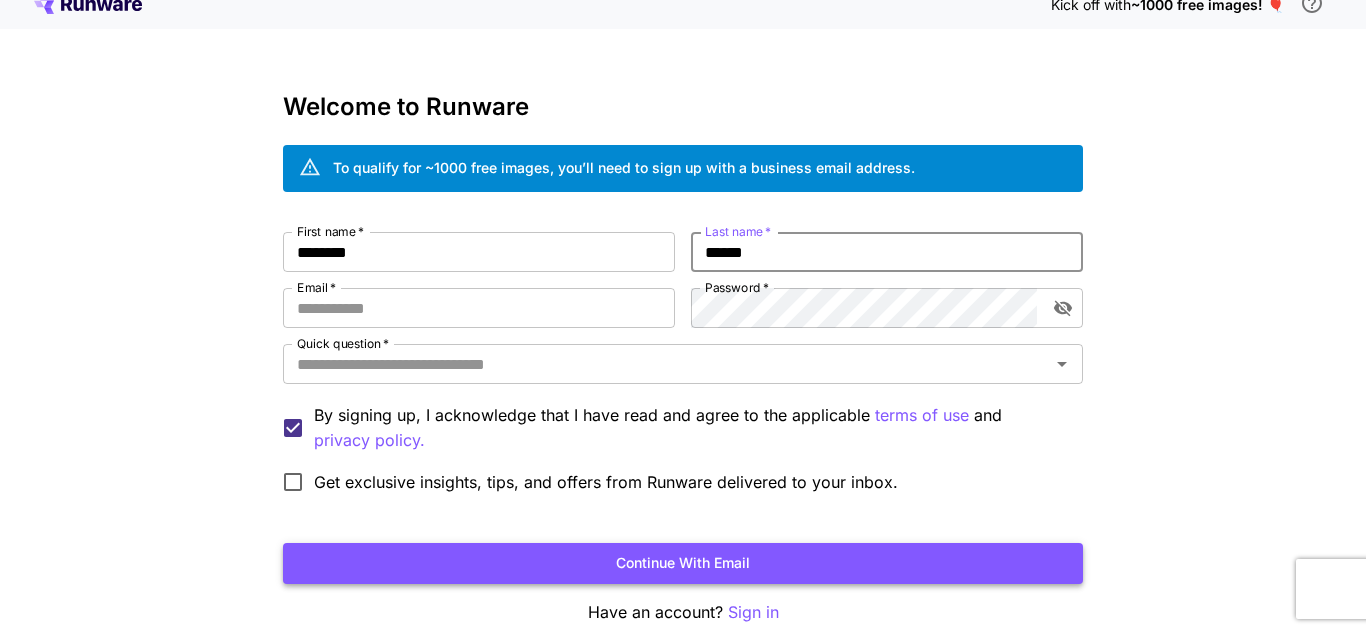 type on "******" 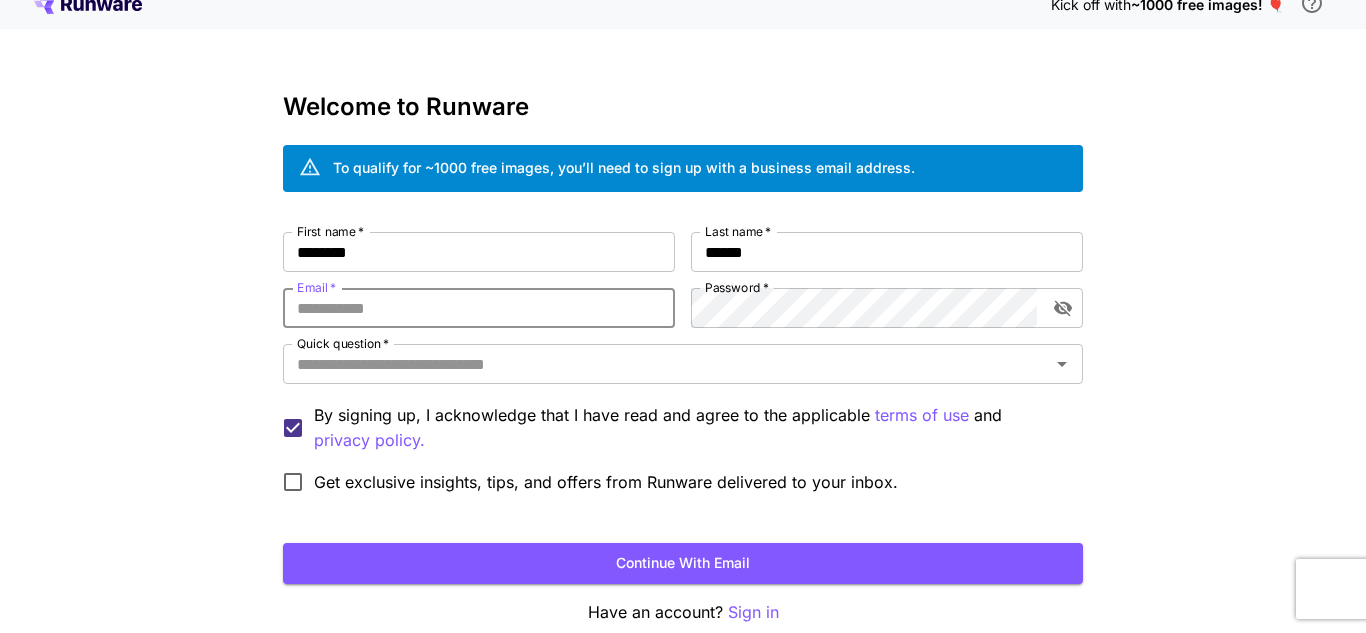 click on "Email   *" at bounding box center [479, 308] 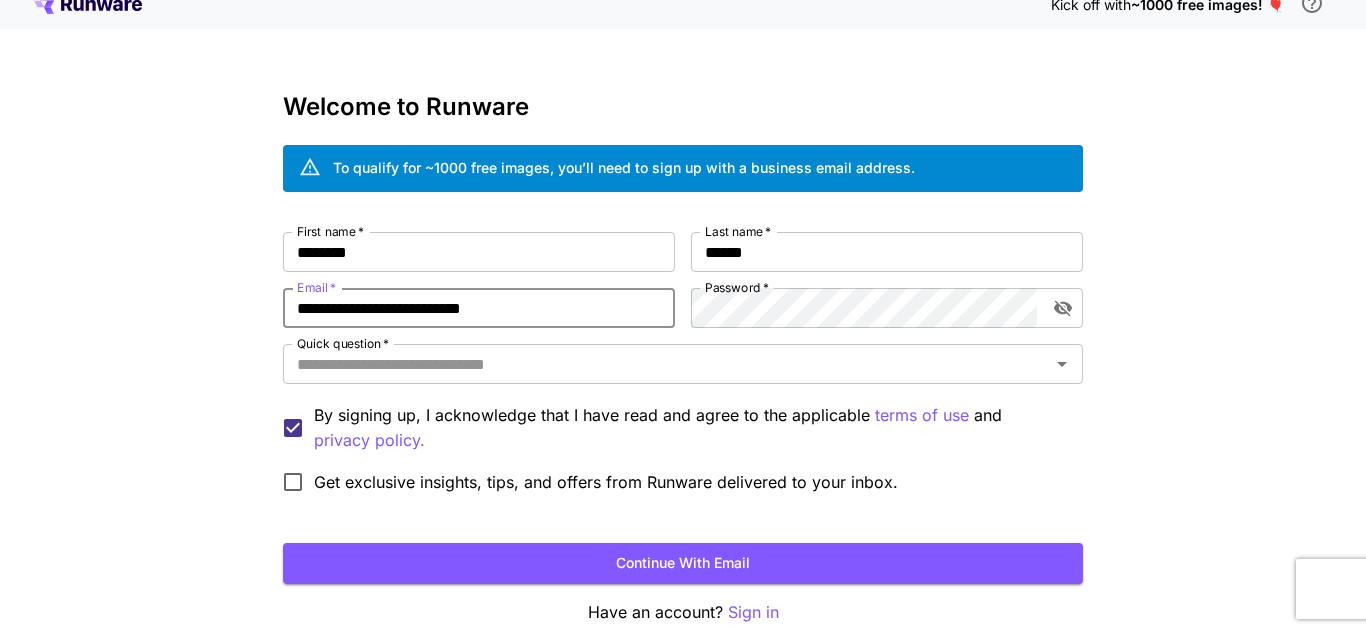 type on "**********" 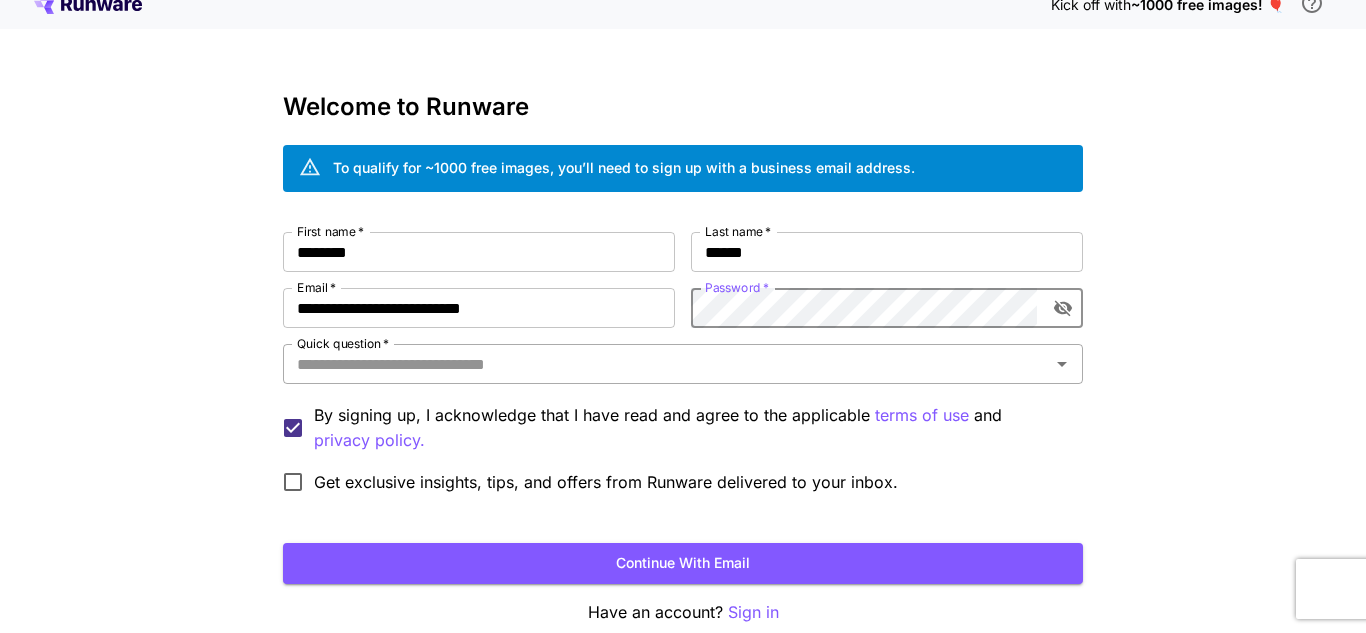 click on "Quick question   *" at bounding box center [666, 364] 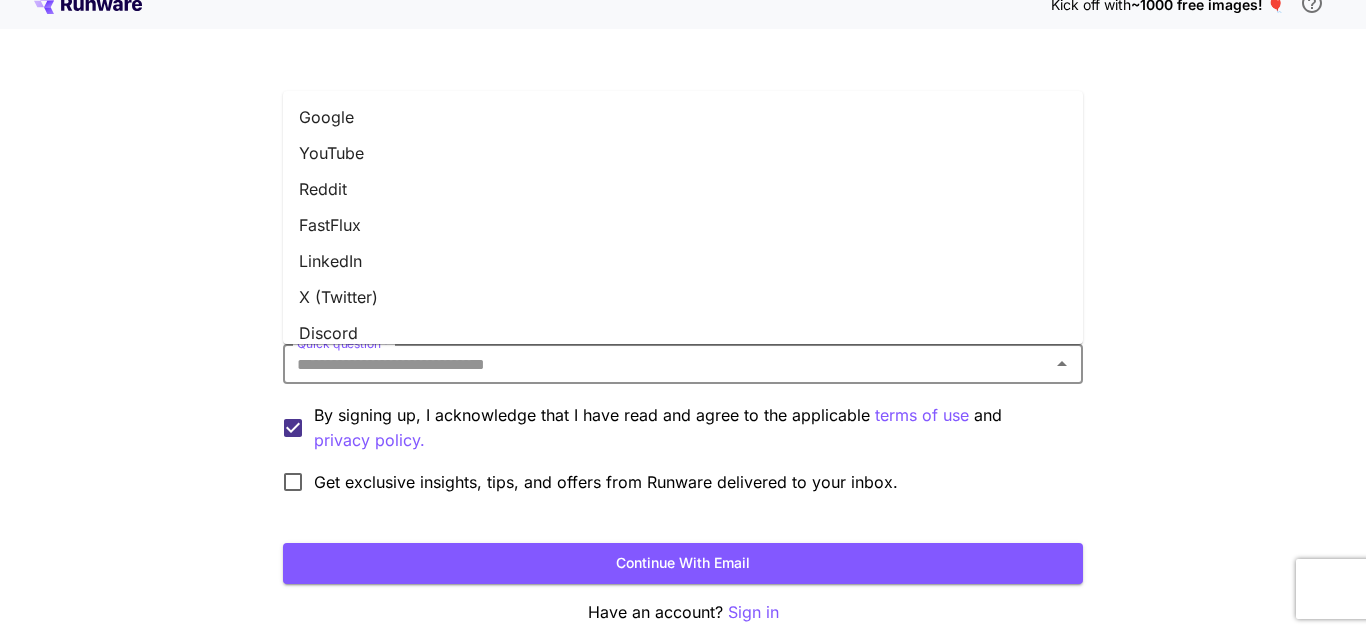 click on "YouTube" at bounding box center [683, 153] 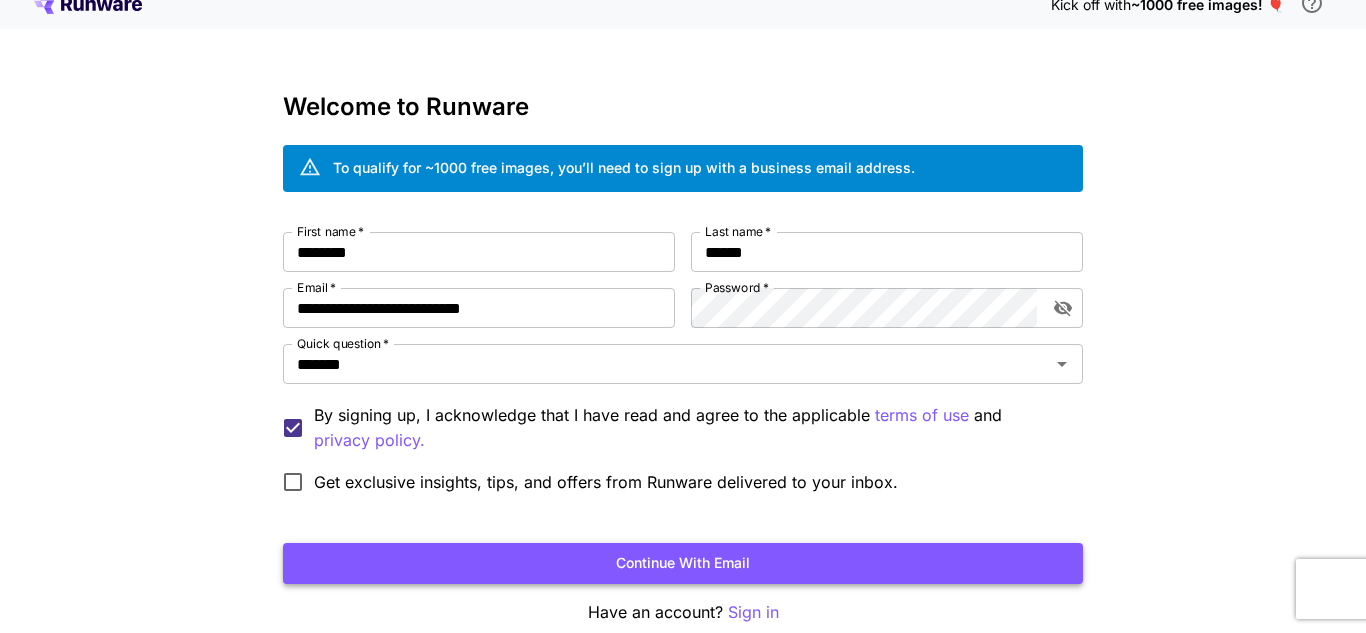 click on "Continue with email" at bounding box center (683, 563) 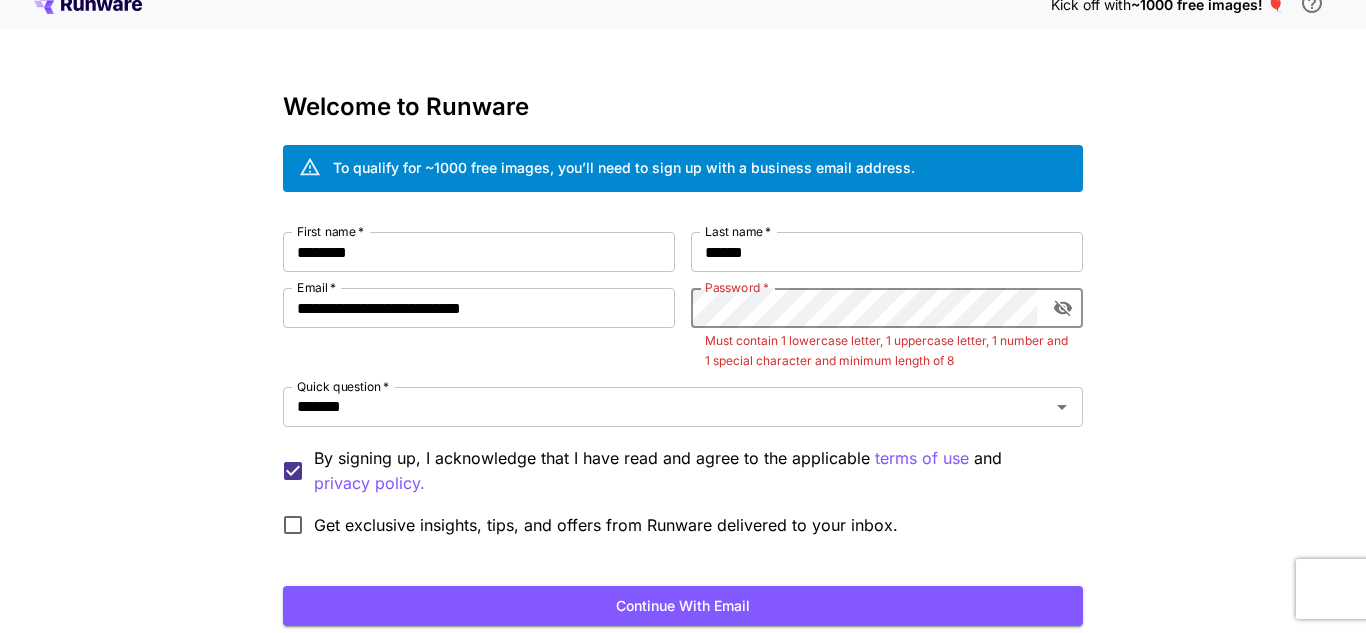 click 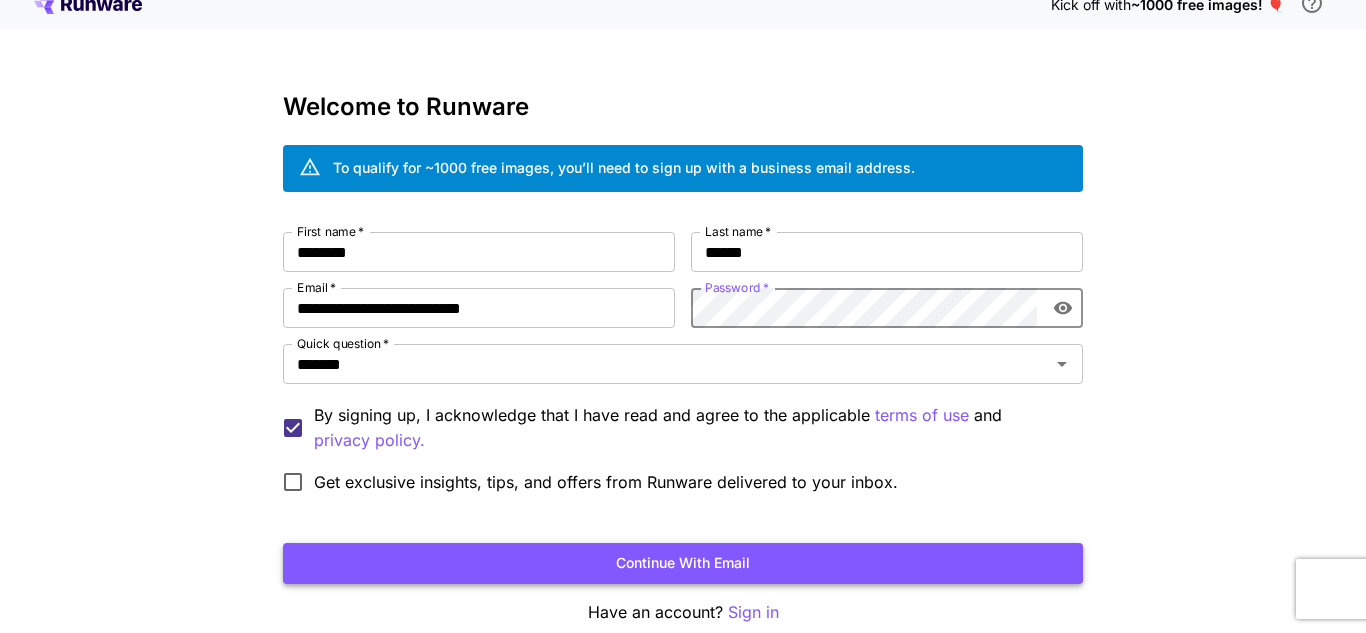 click on "Continue with email" at bounding box center (683, 563) 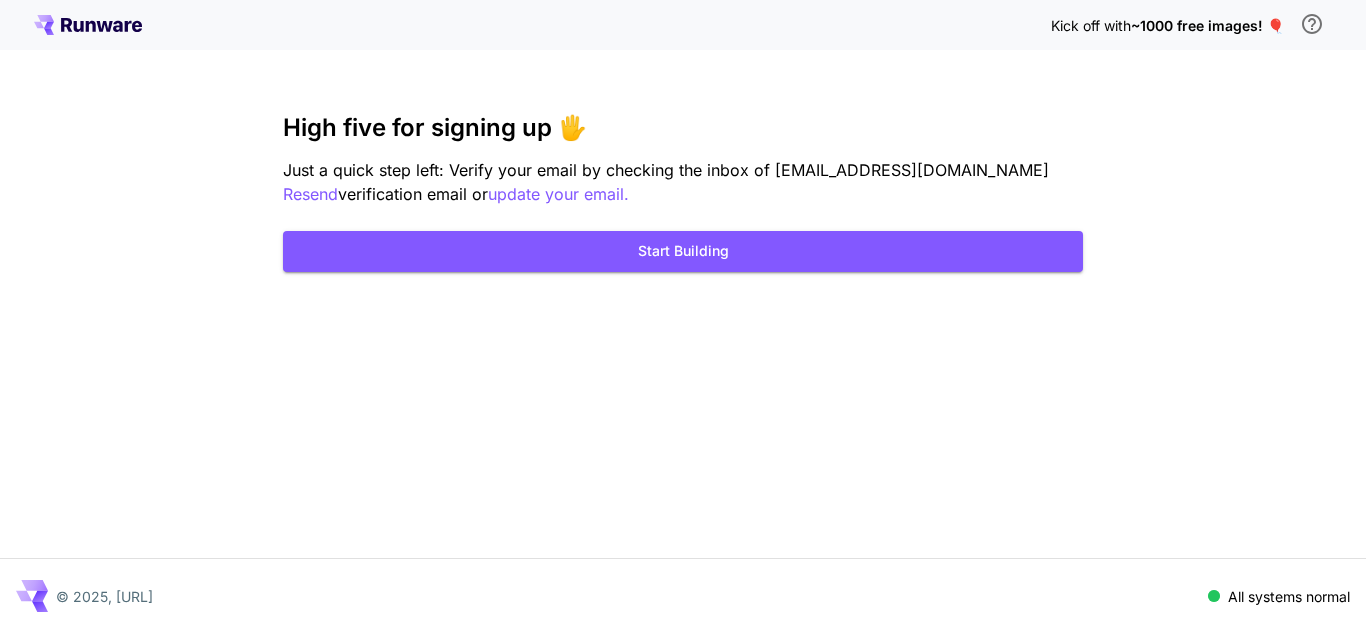 scroll, scrollTop: 0, scrollLeft: 0, axis: both 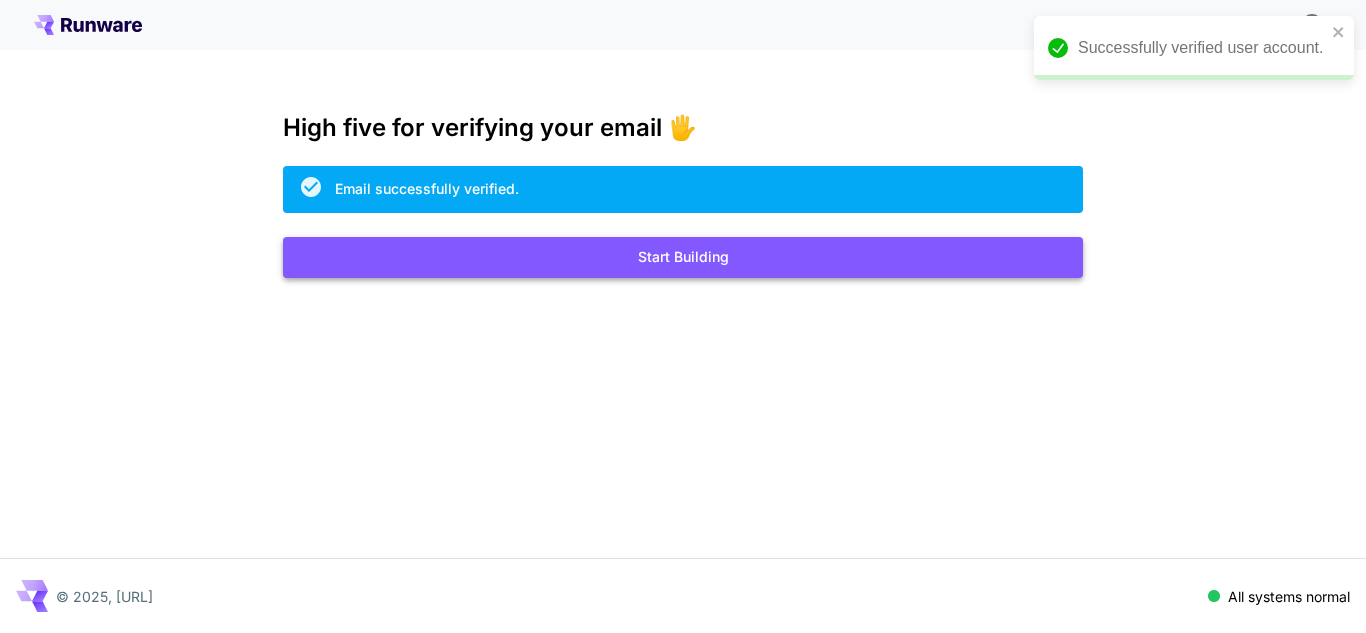 click on "Start Building" at bounding box center [683, 257] 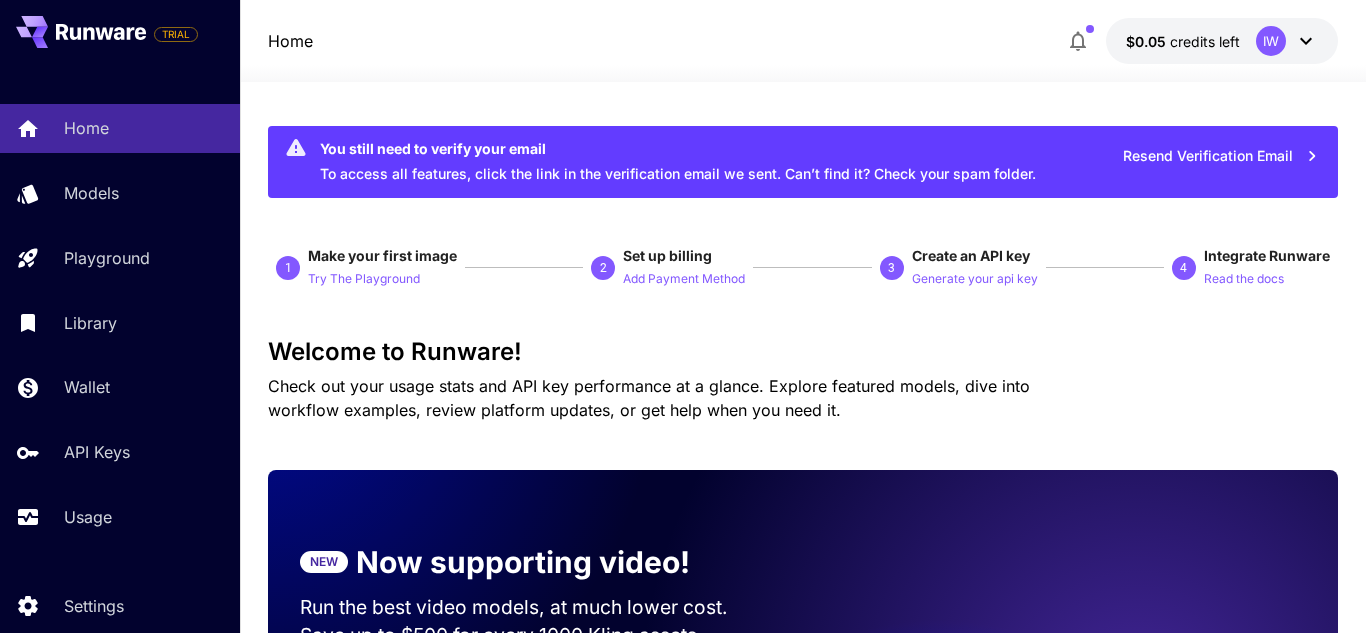 click 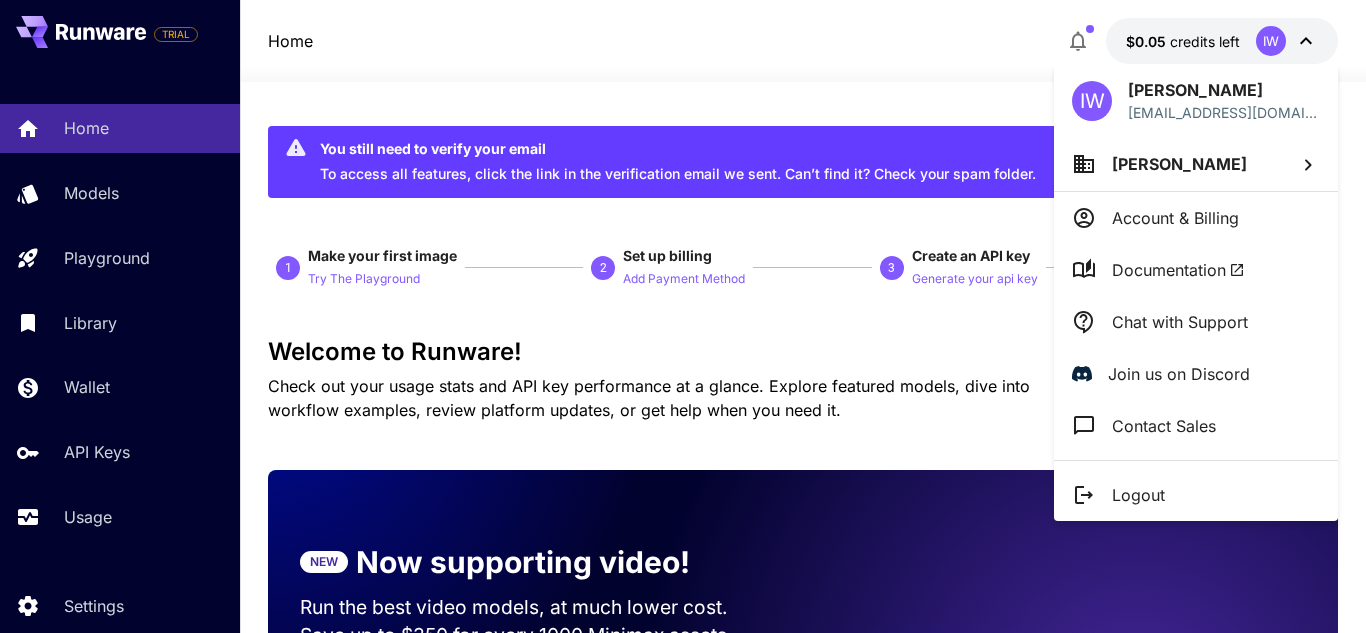 click at bounding box center (683, 316) 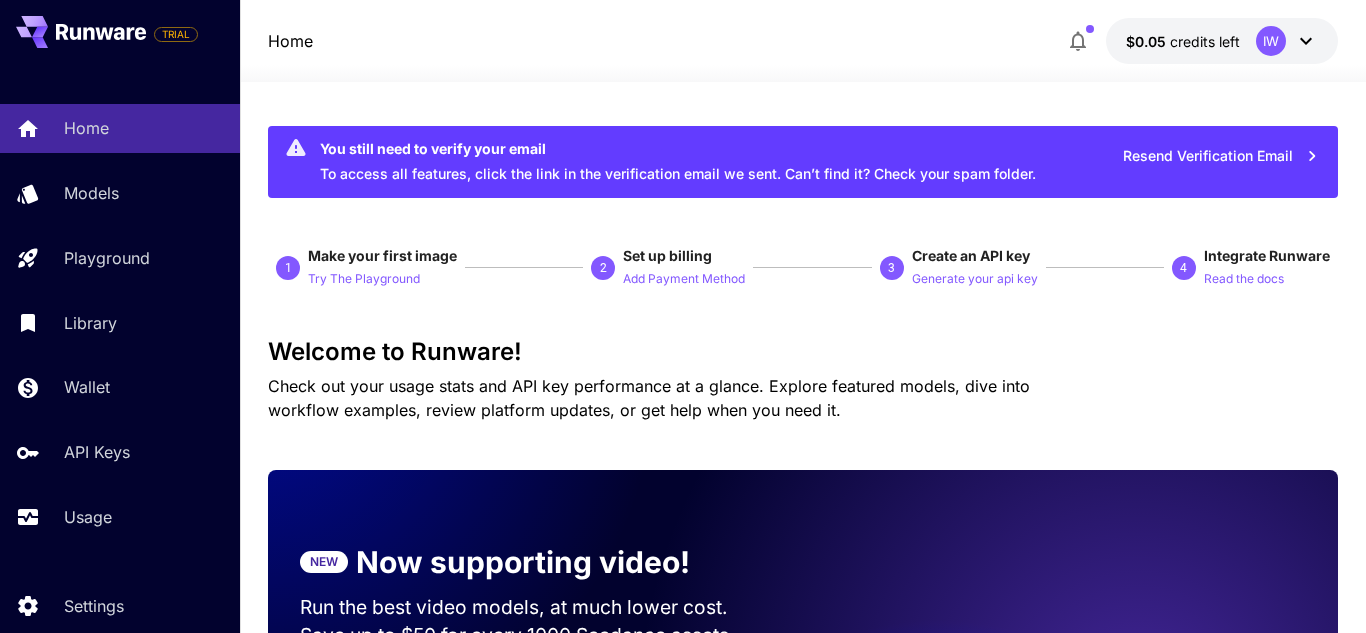click on "API Keys" at bounding box center (97, 452) 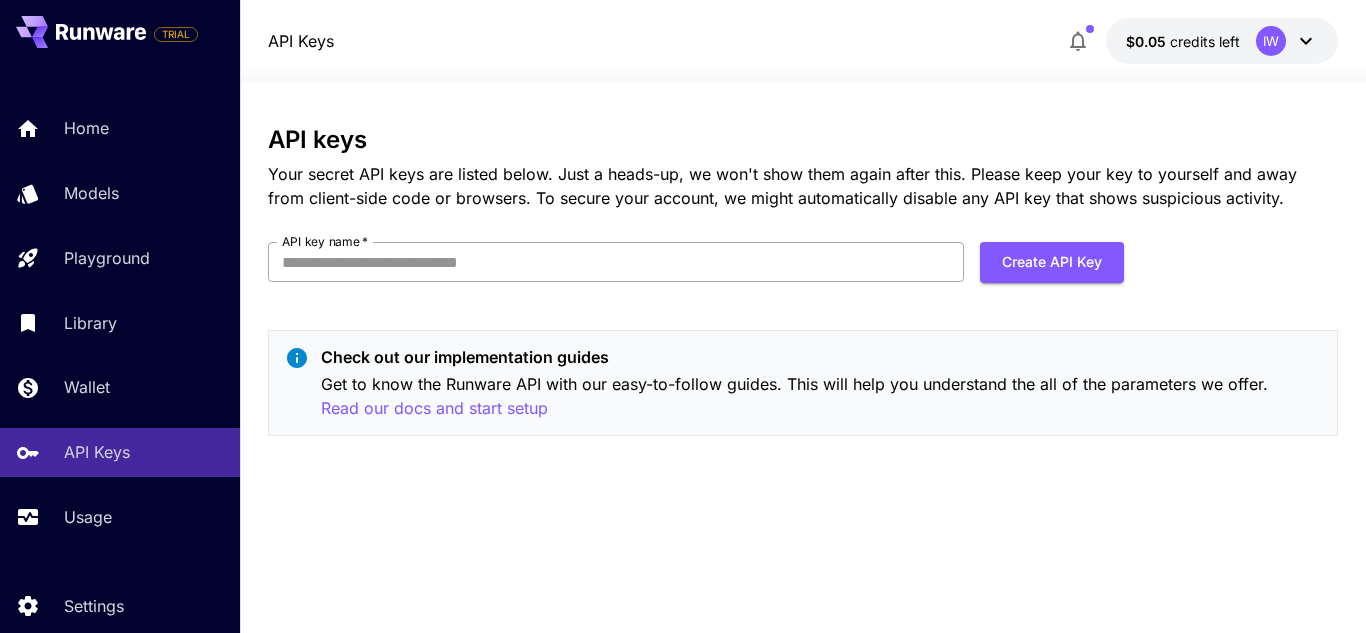 click on "API key name   *" at bounding box center [616, 262] 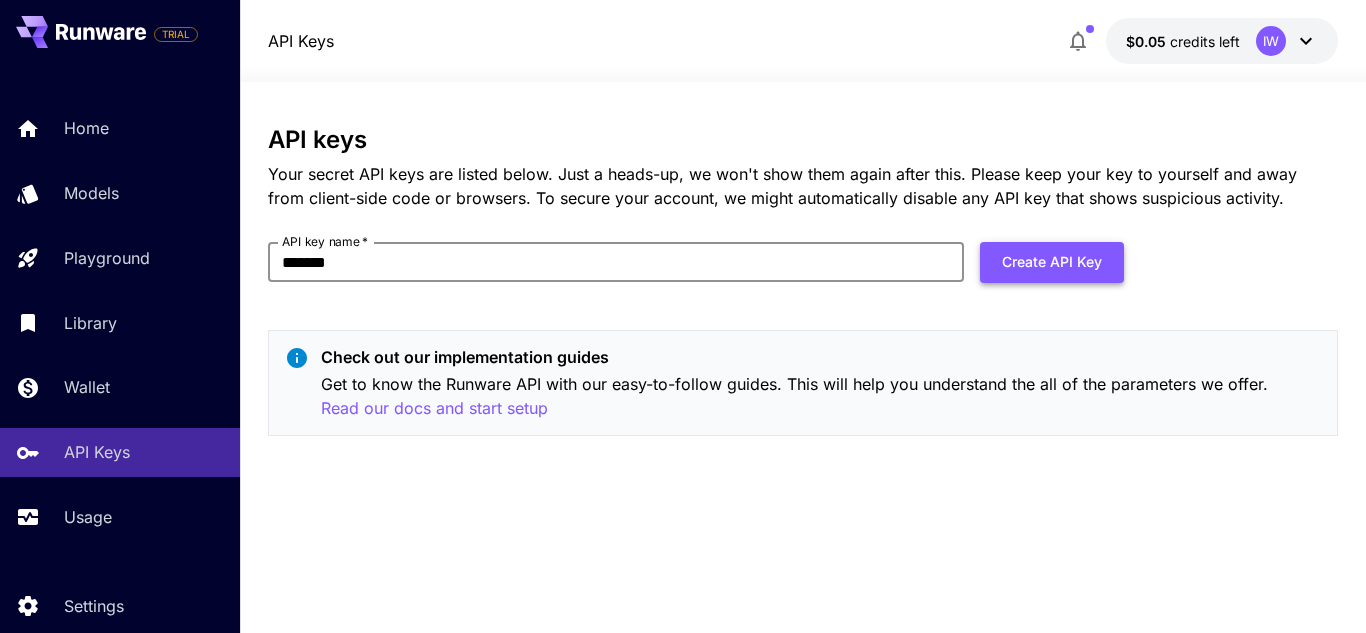 type on "*******" 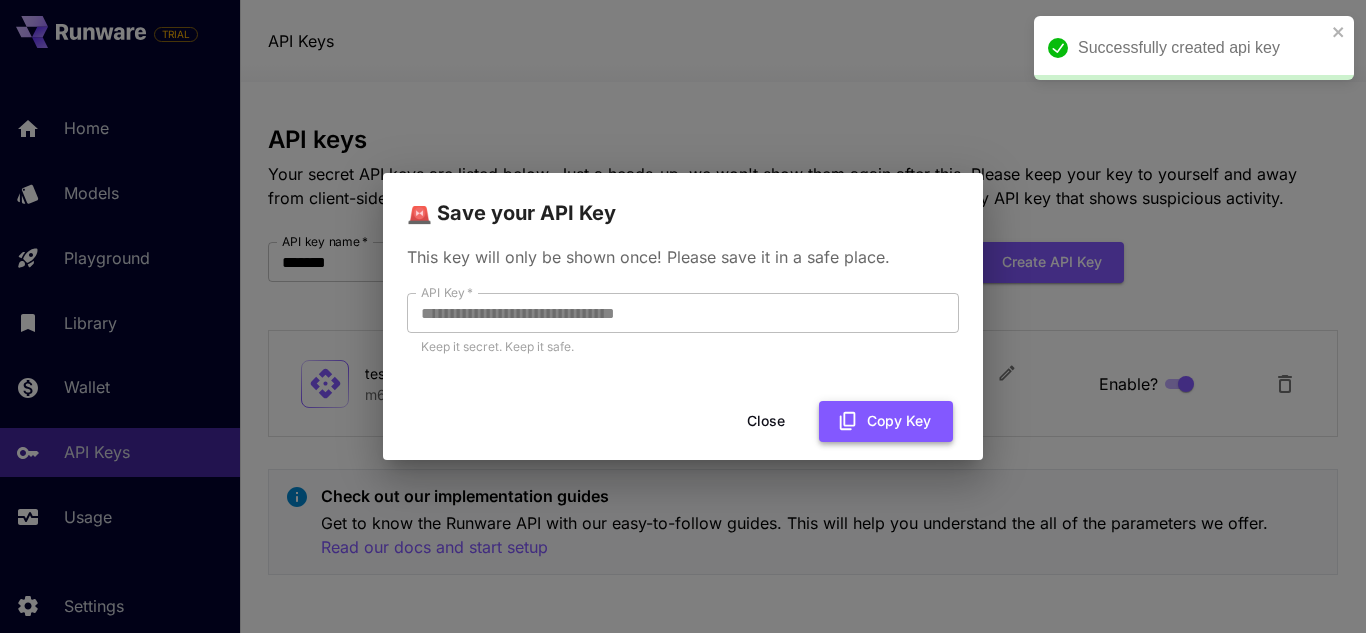 click on "Copy Key" at bounding box center (886, 421) 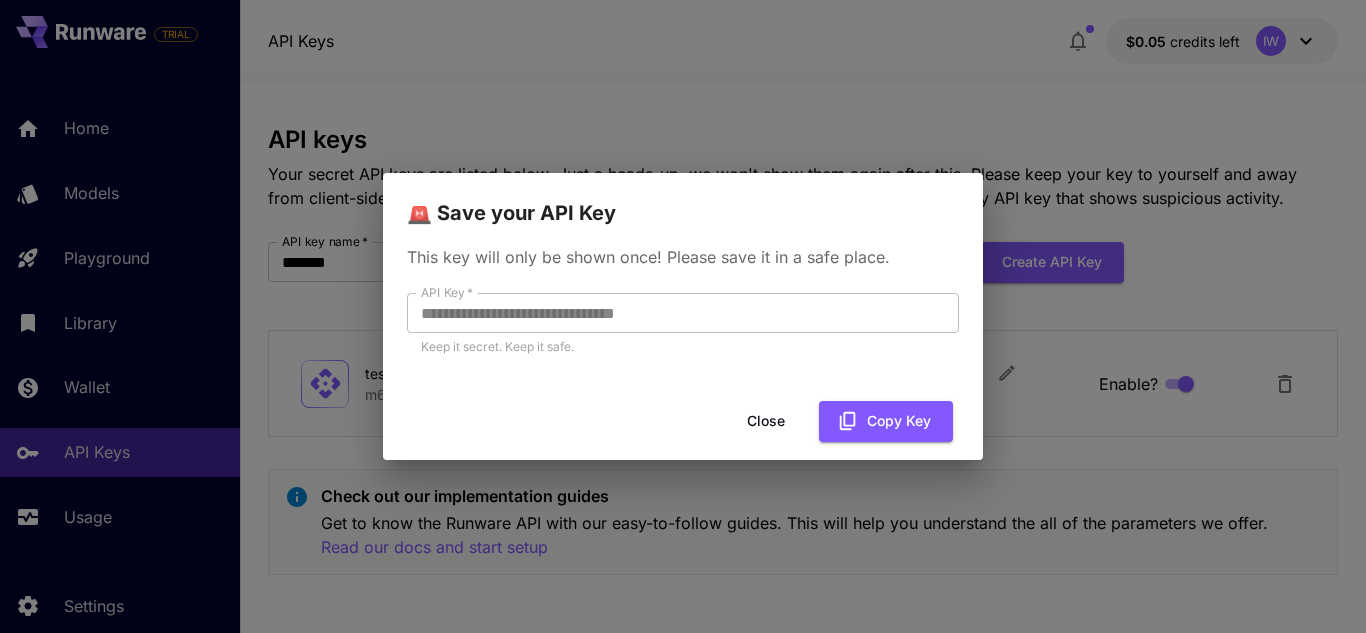 click on "Close" at bounding box center [766, 421] 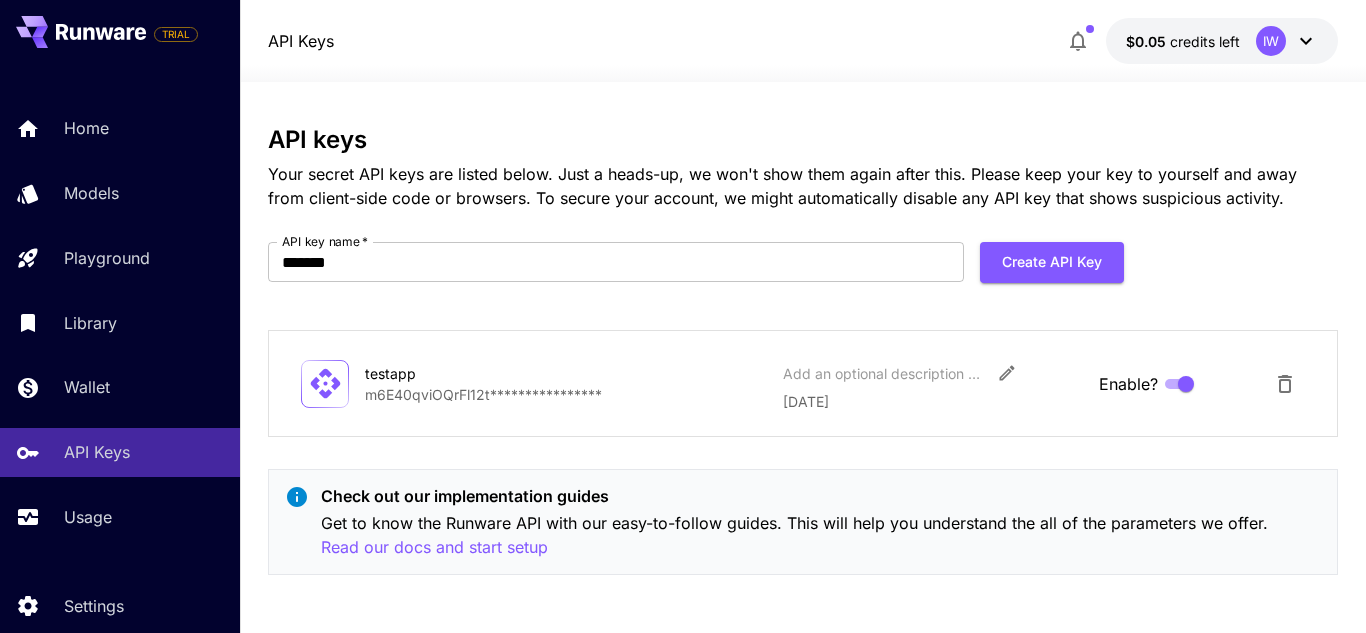 click 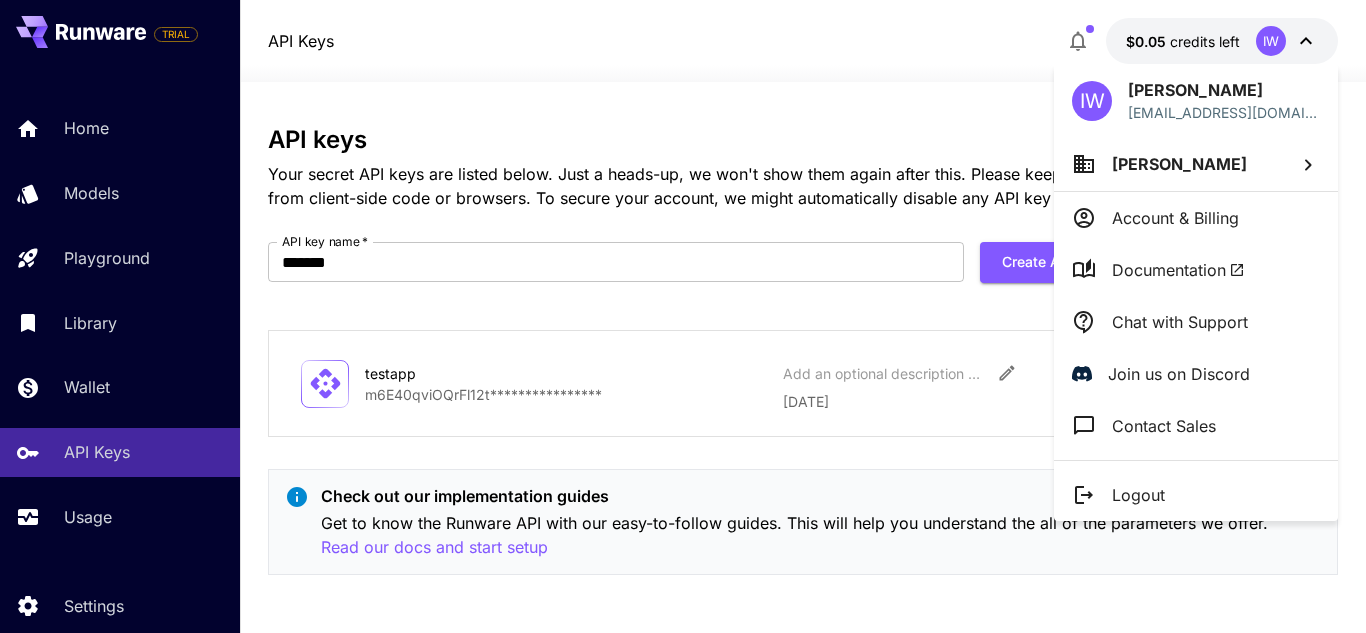click at bounding box center [683, 316] 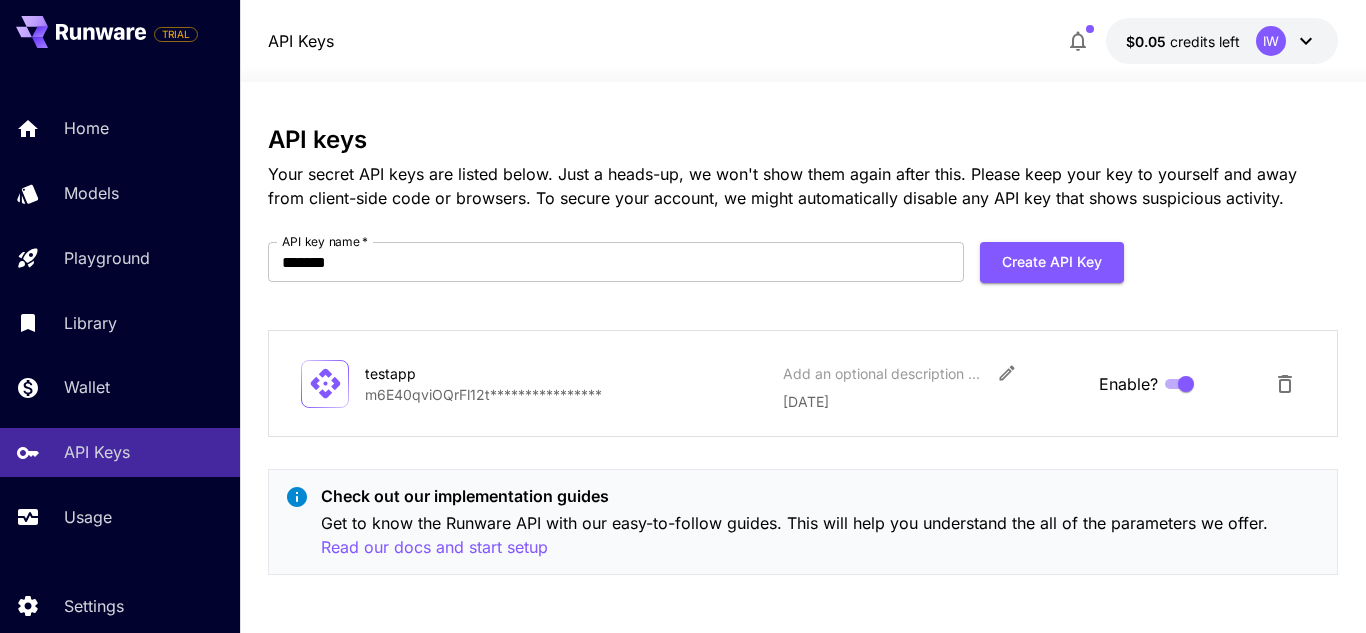 click on "**********" at bounding box center [565, 394] 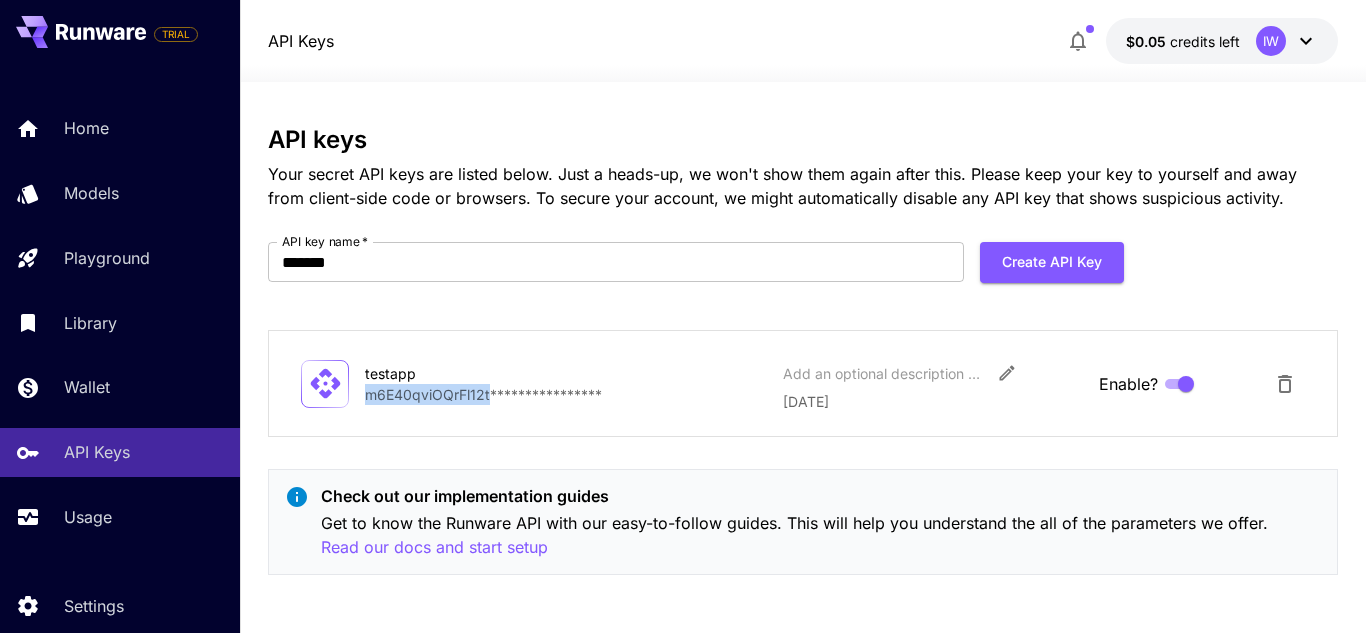 scroll, scrollTop: 2, scrollLeft: 0, axis: vertical 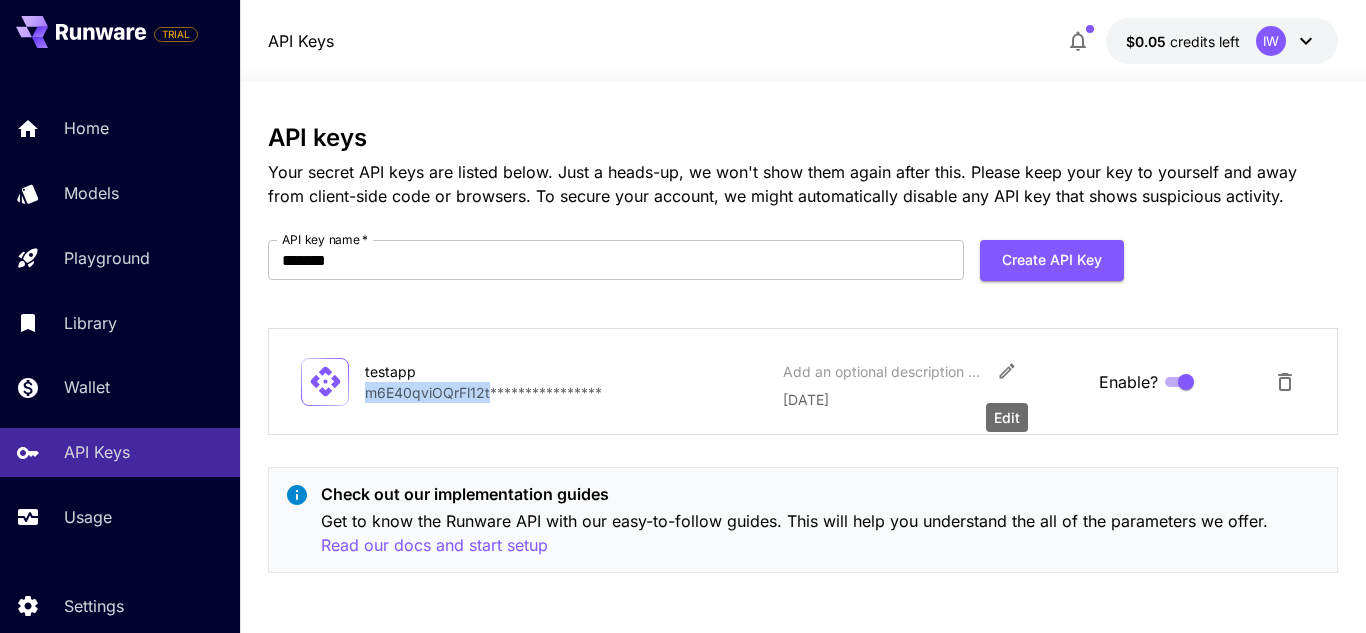 click 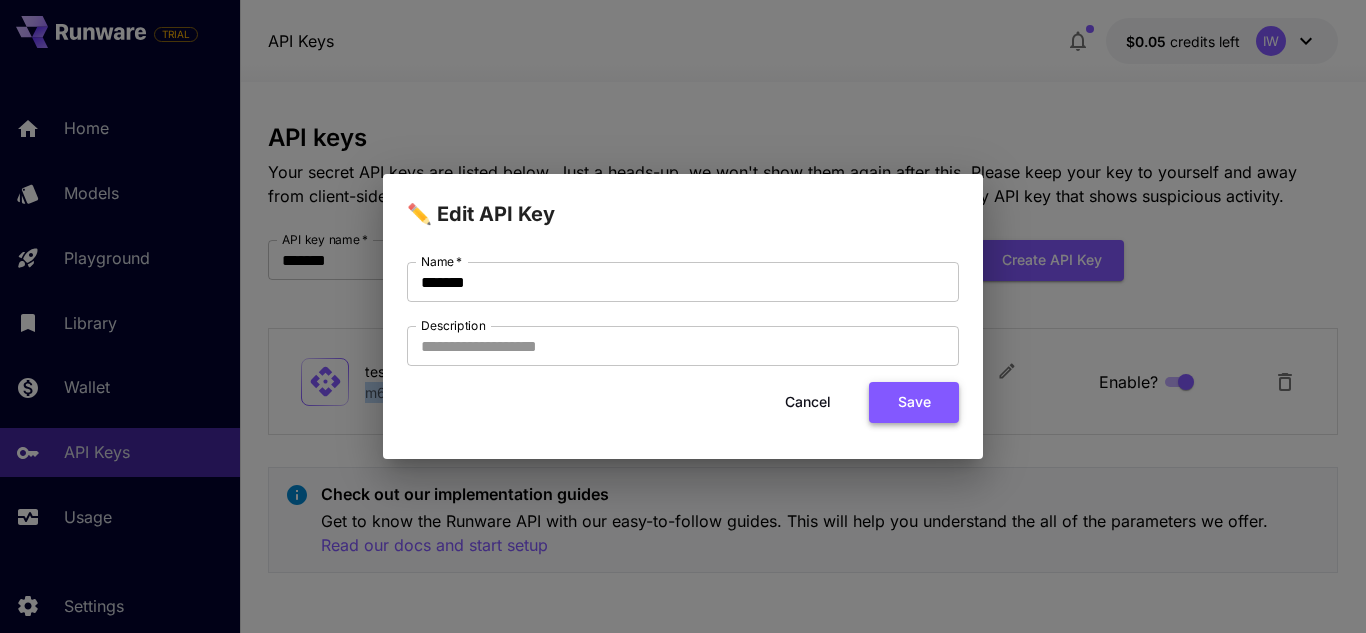 click on "Save" at bounding box center [914, 402] 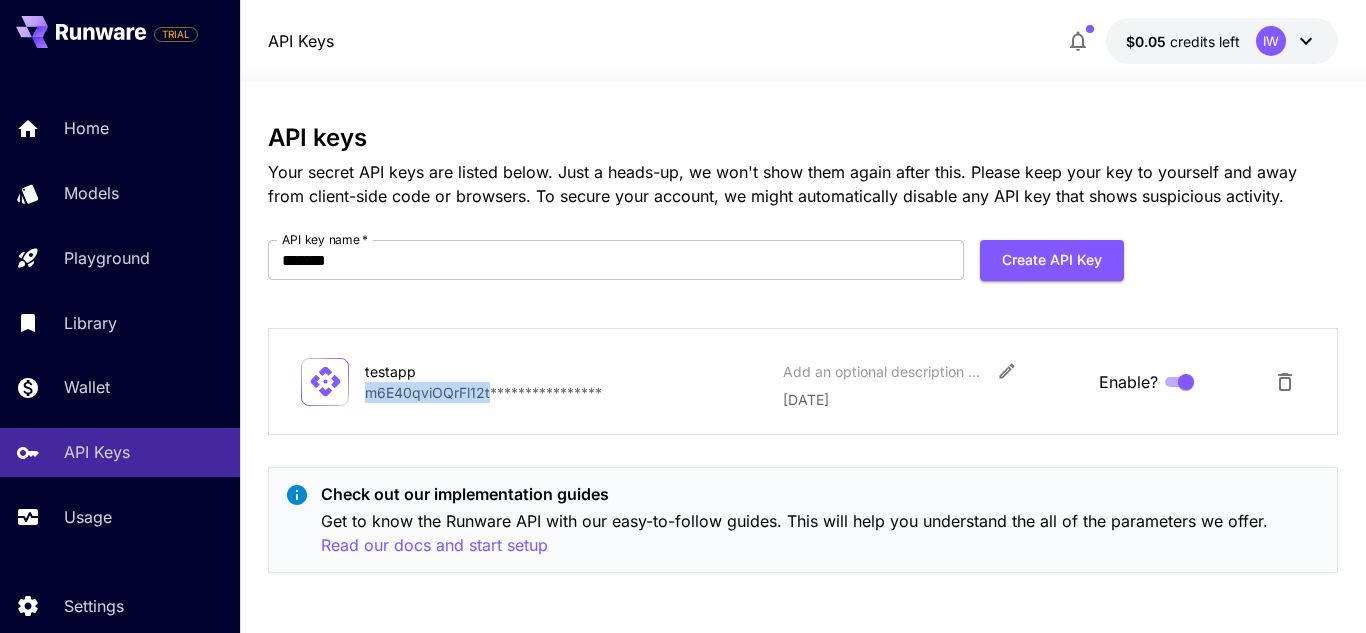 type 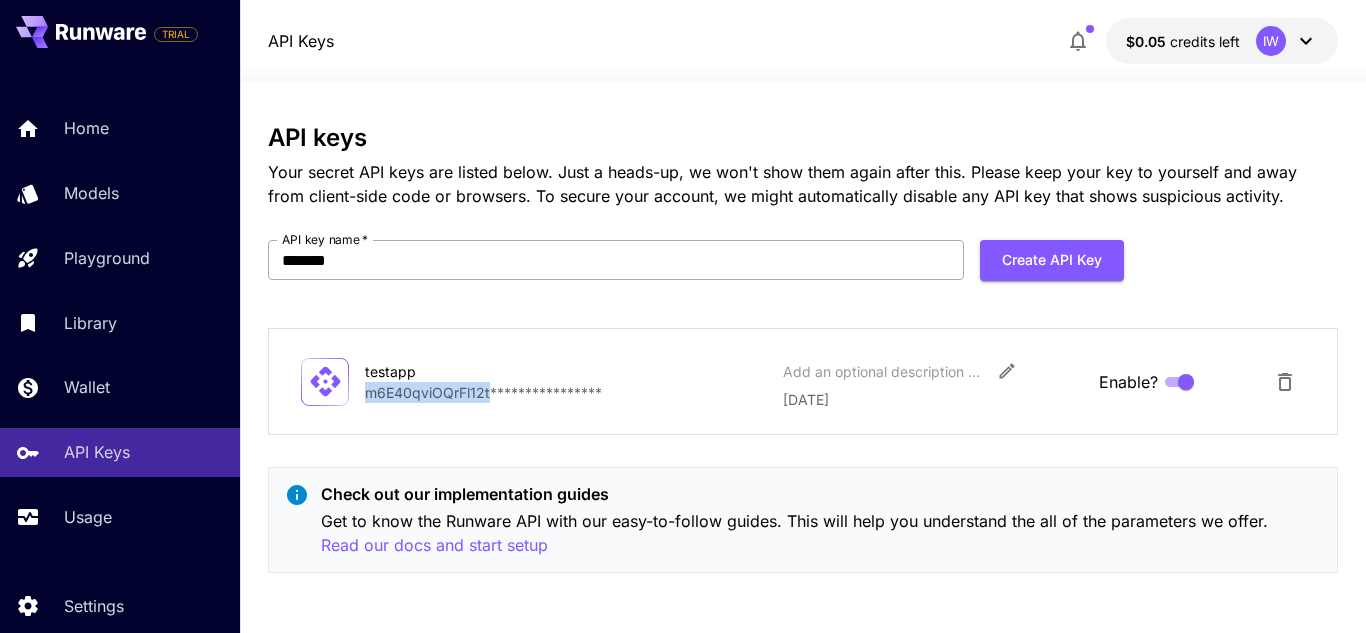 click on "*******" at bounding box center [616, 260] 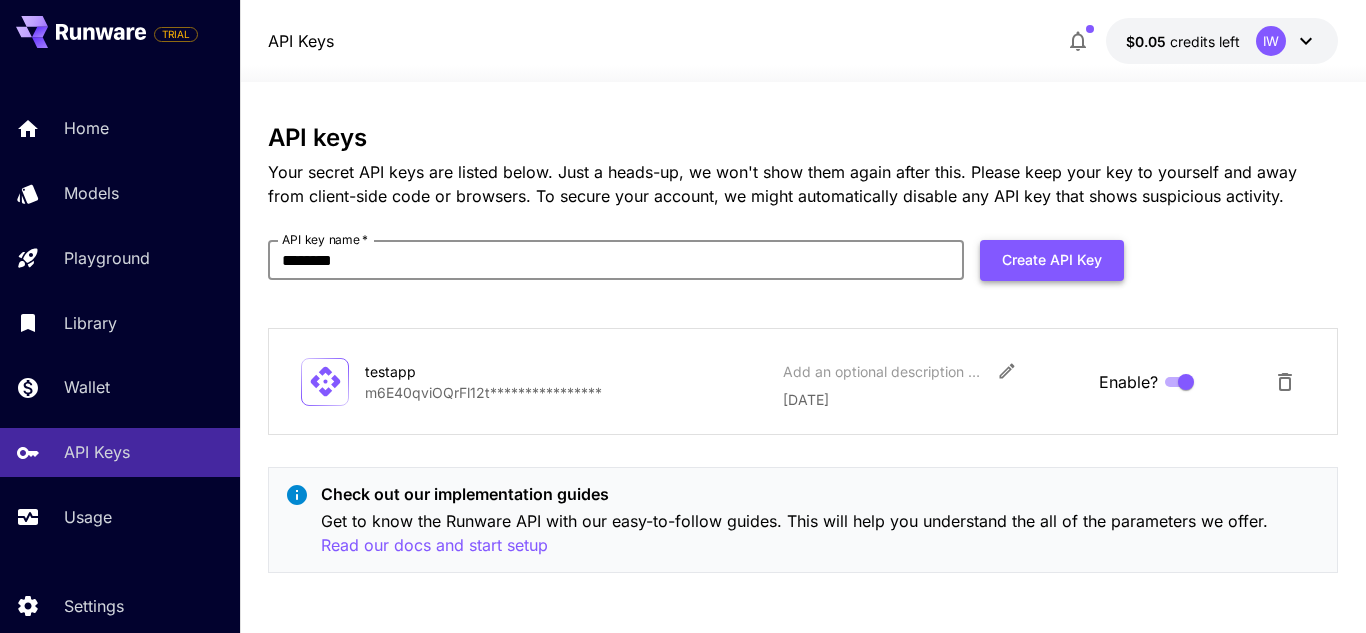 type on "********" 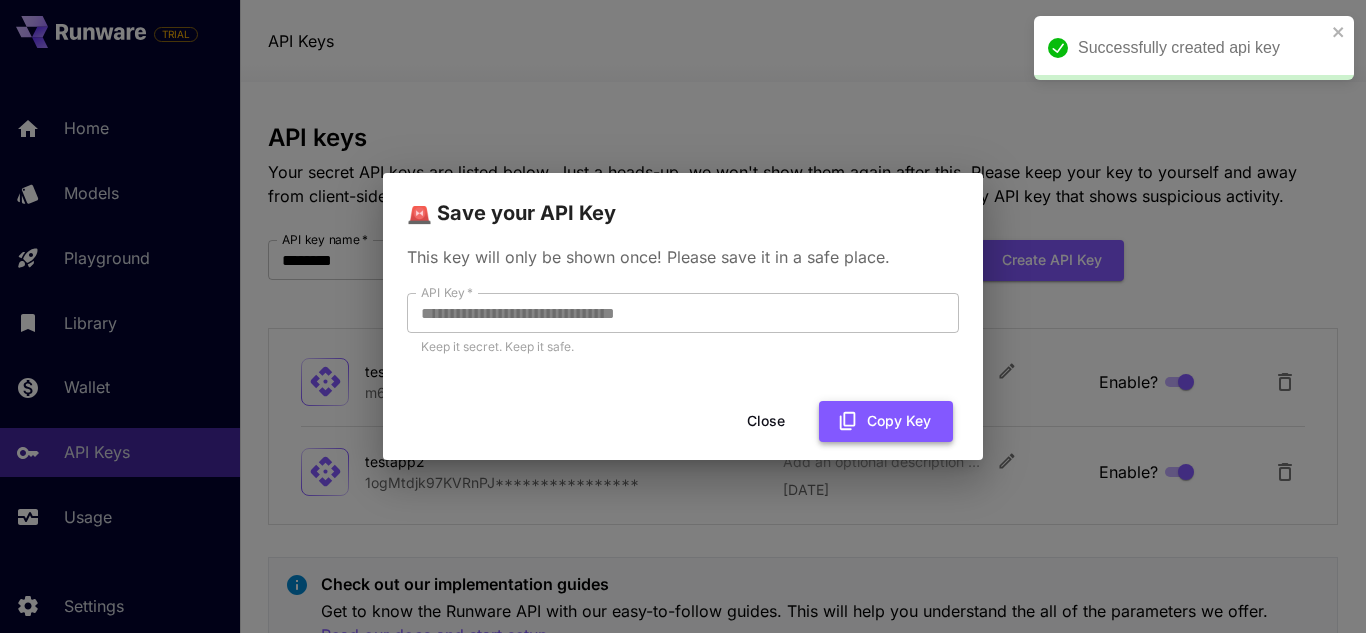 click on "Copy Key" at bounding box center (886, 421) 